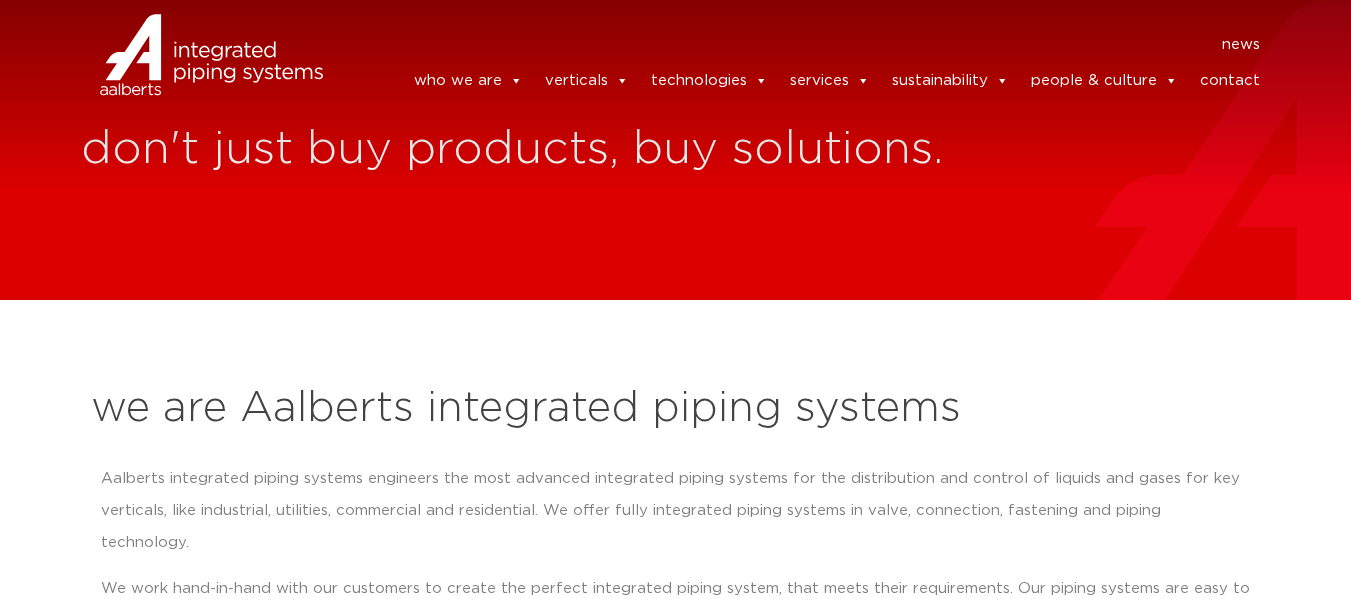 scroll, scrollTop: 0, scrollLeft: 0, axis: both 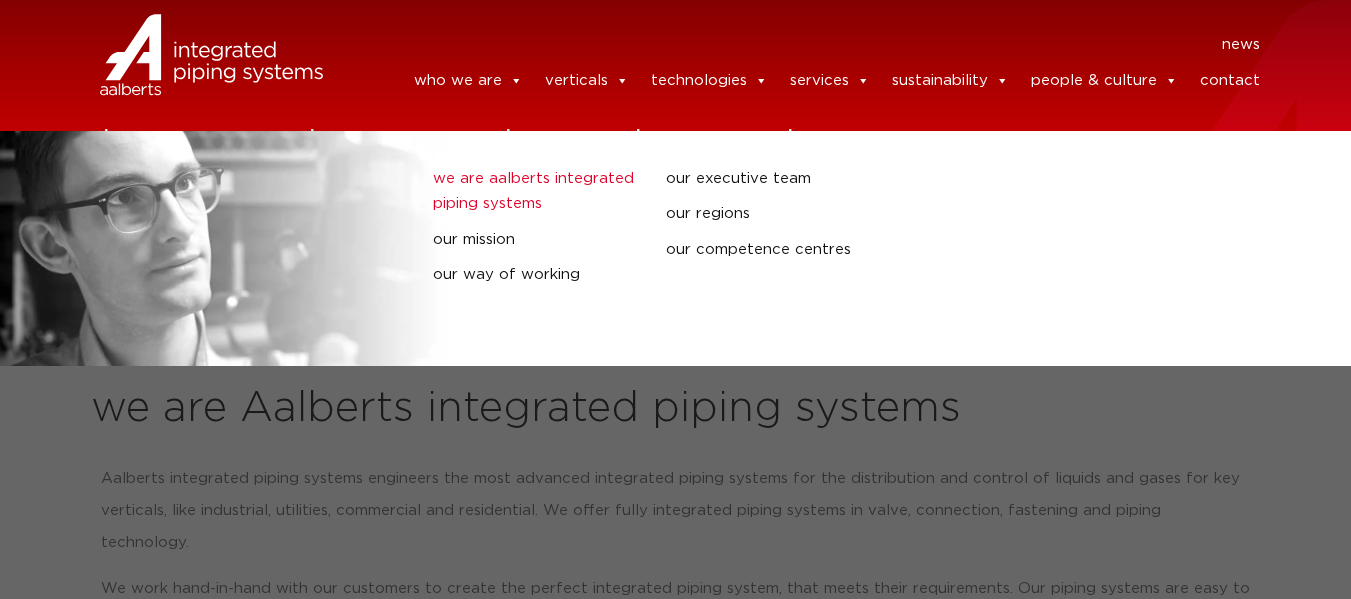 click on "we are Aalberts integrated piping systems" at bounding box center [534, 191] 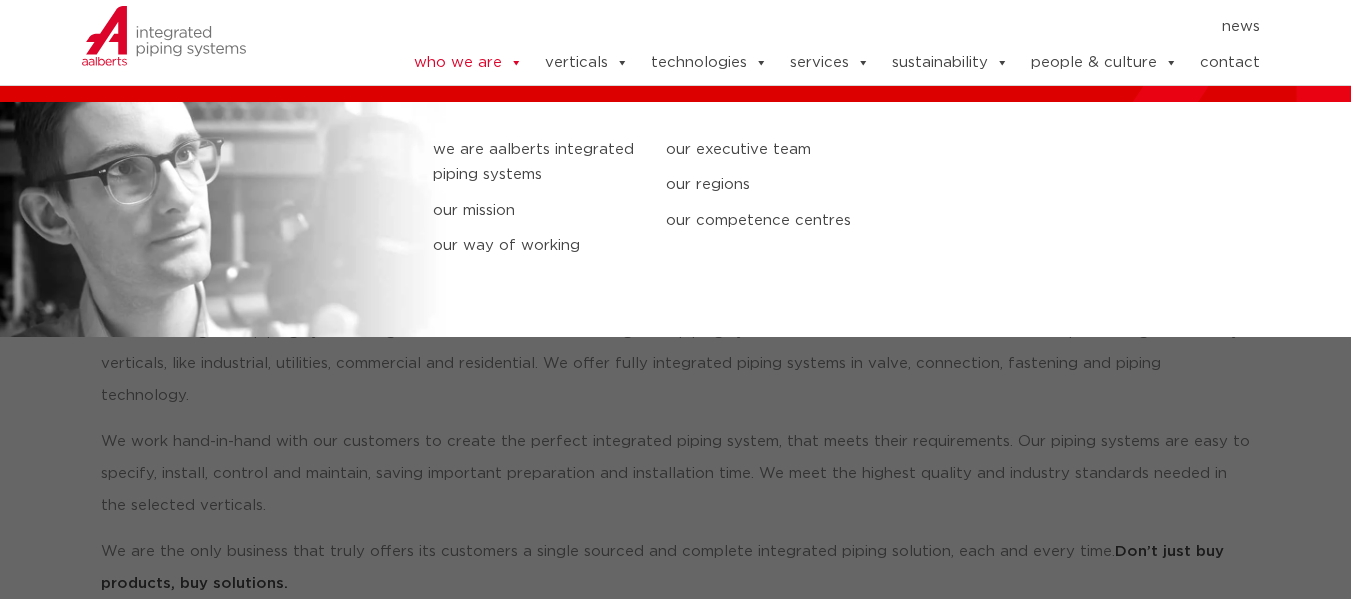 scroll, scrollTop: 200, scrollLeft: 0, axis: vertical 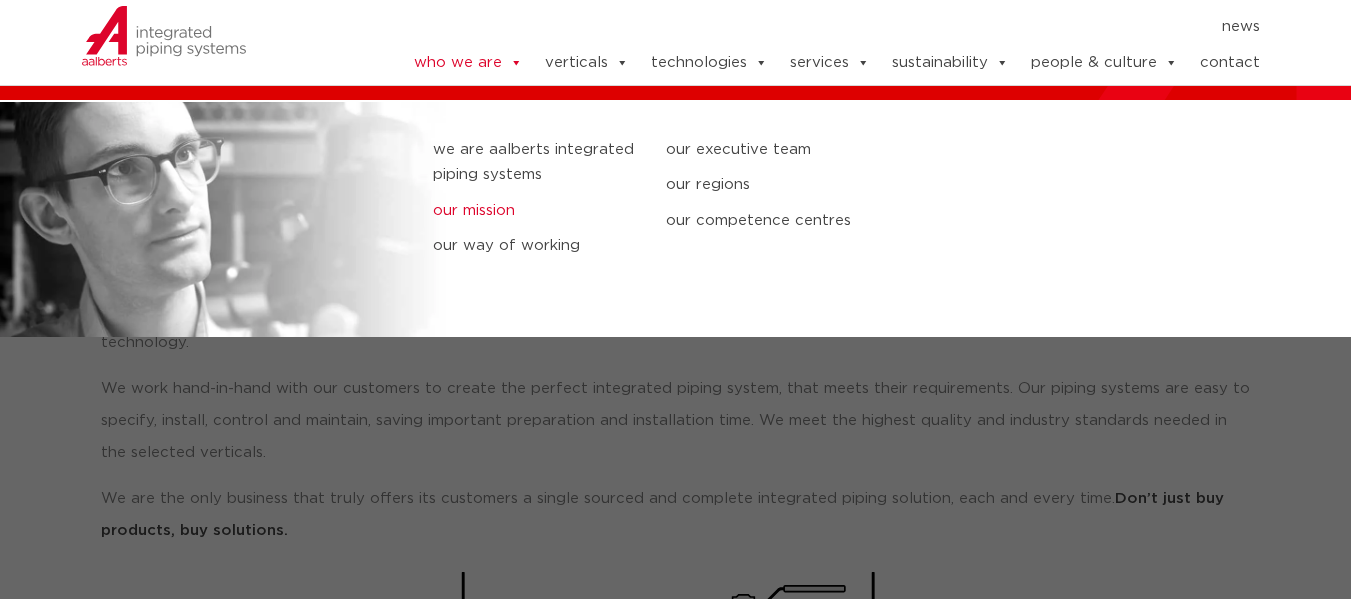 click on "our mission" at bounding box center (534, 211) 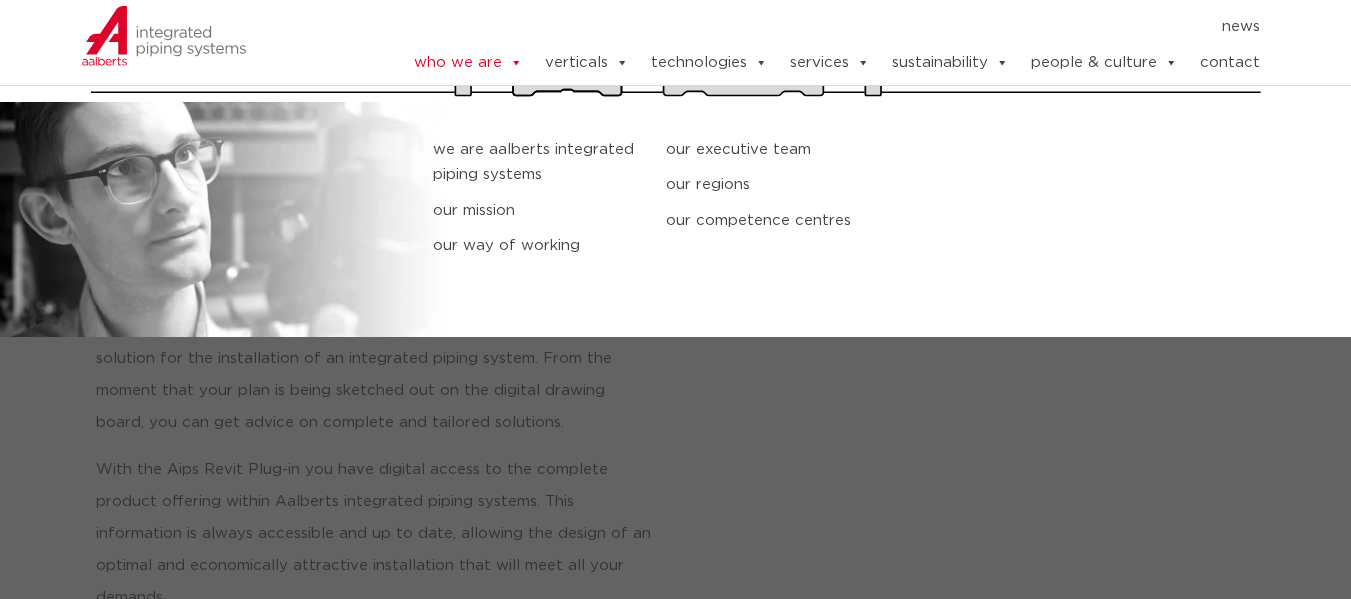scroll, scrollTop: 829, scrollLeft: 0, axis: vertical 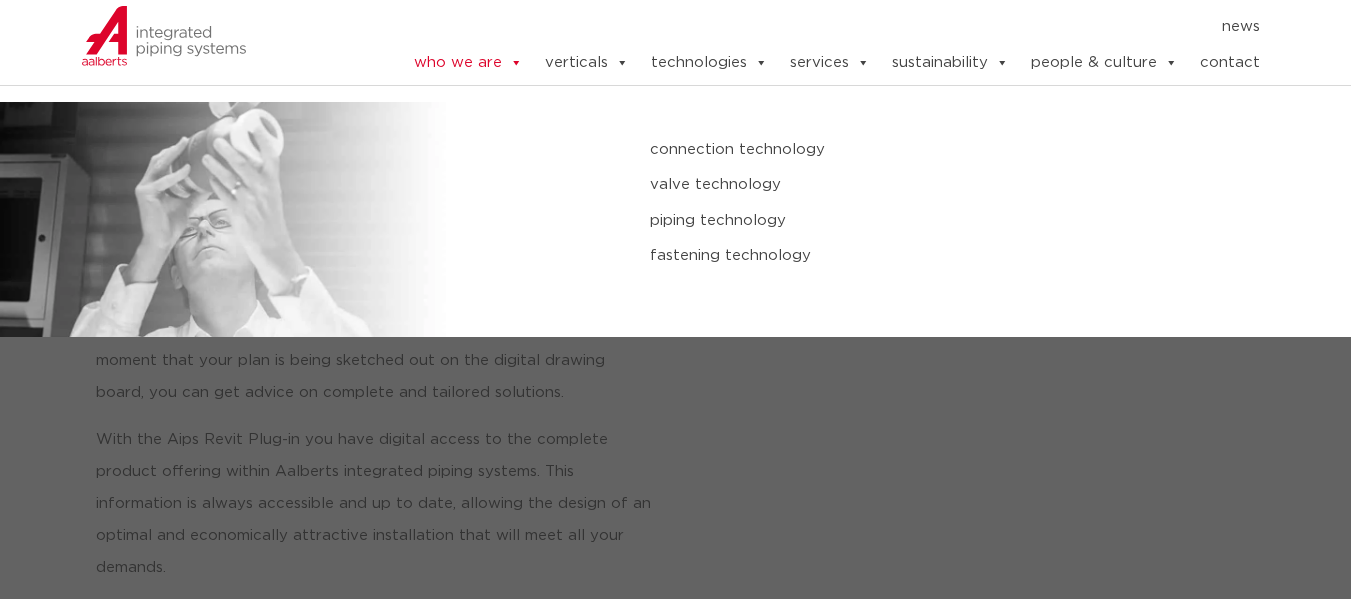 click on "valve technology" at bounding box center [903, 185] 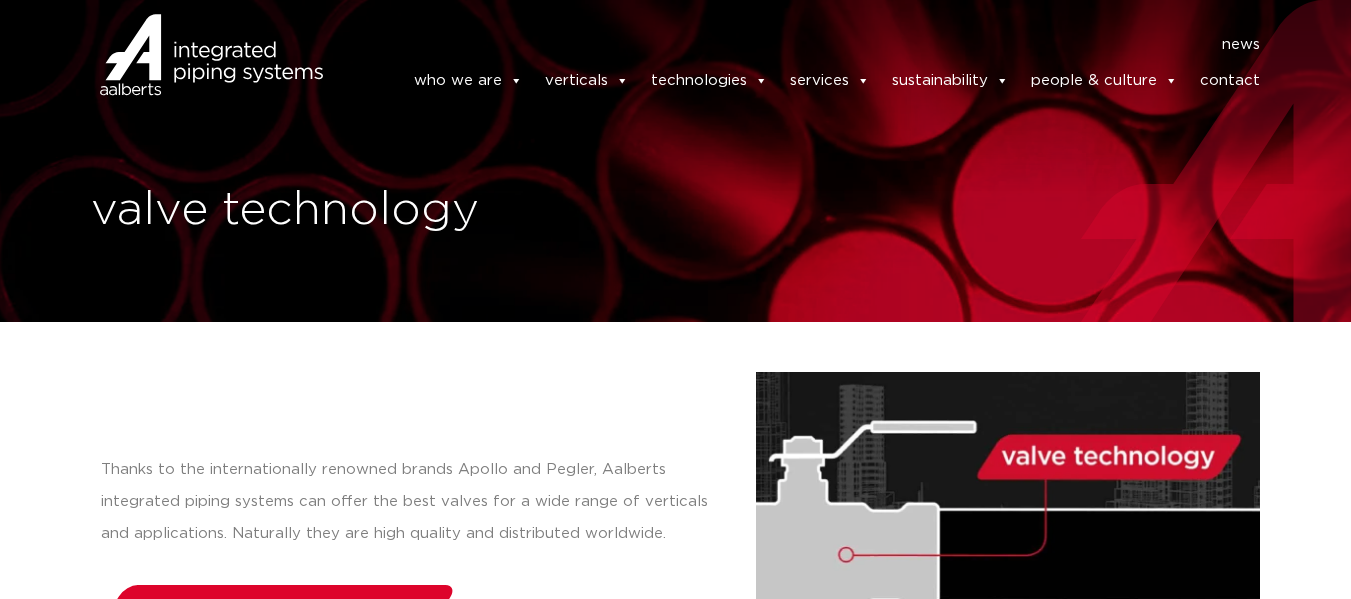 scroll, scrollTop: 0, scrollLeft: 0, axis: both 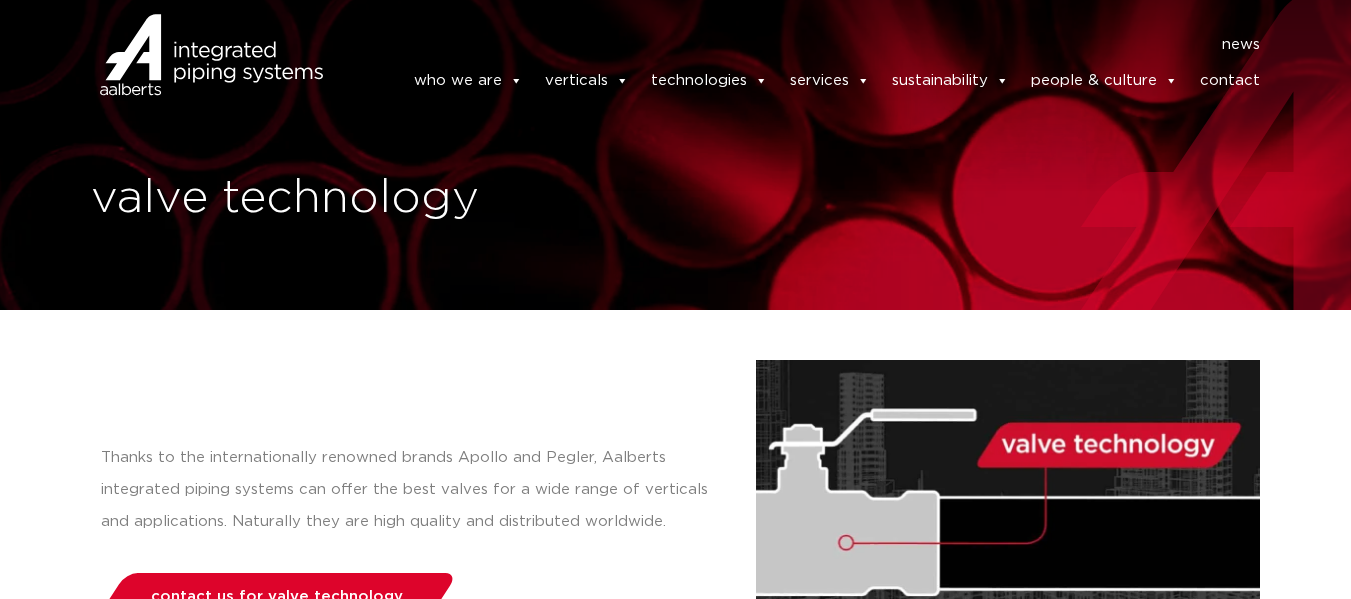 click at bounding box center [1008, 537] 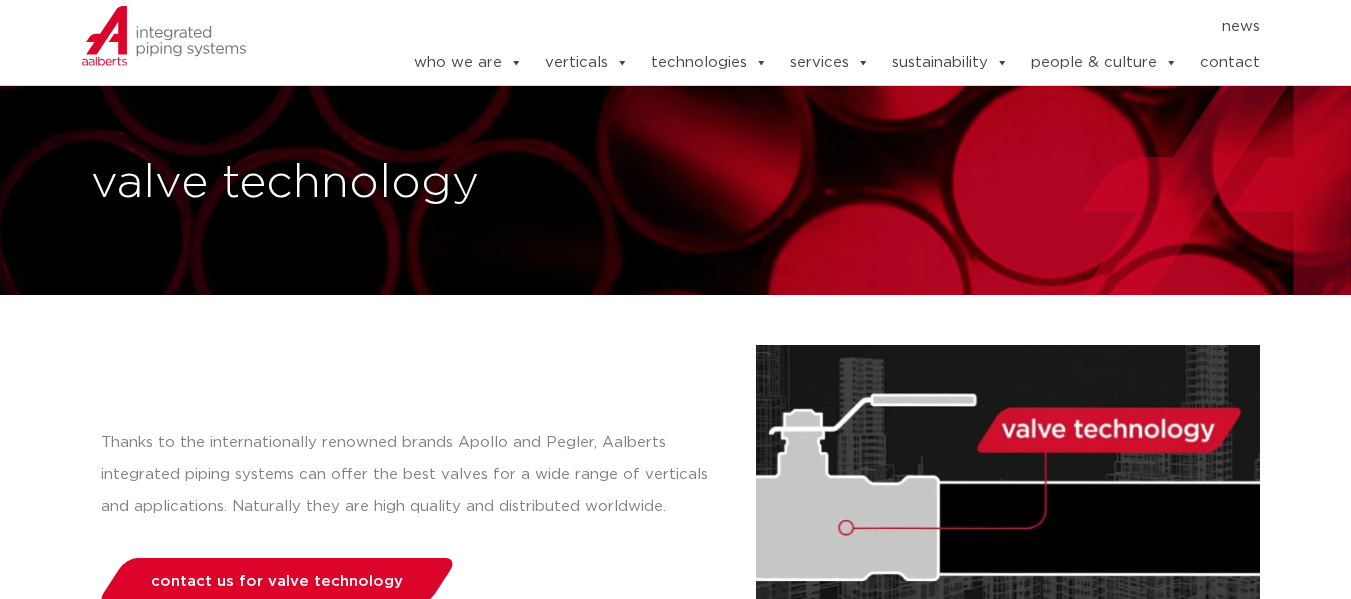 scroll, scrollTop: 0, scrollLeft: 0, axis: both 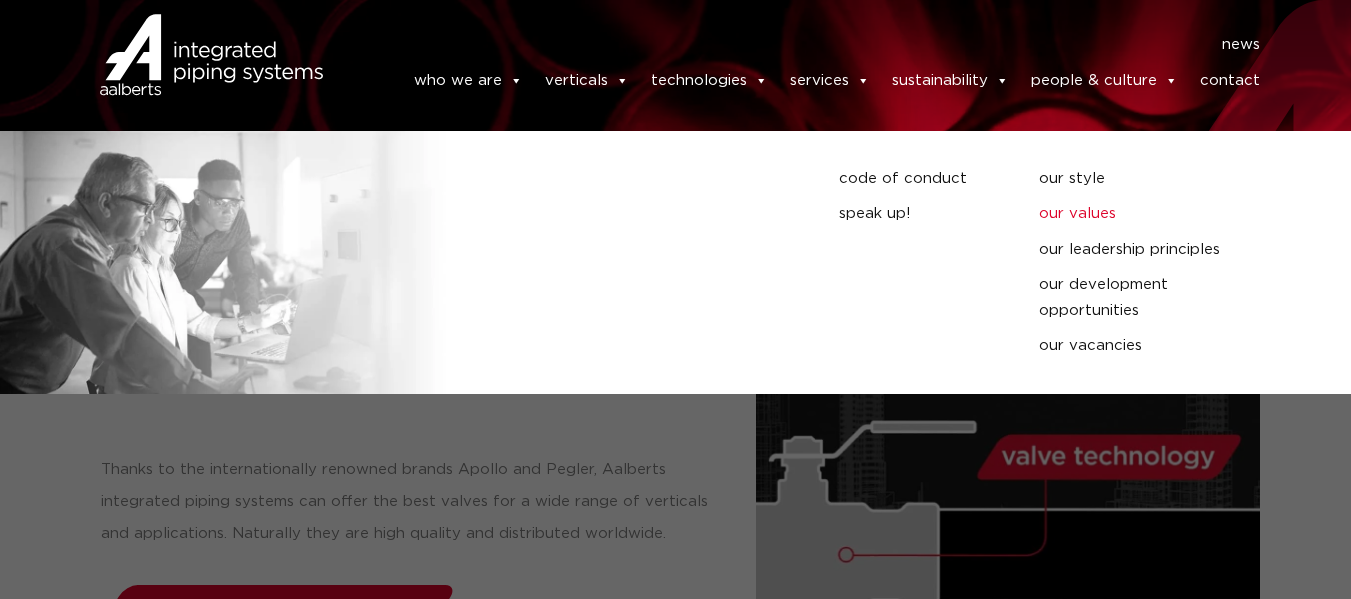 click on "our values" at bounding box center (1156, 214) 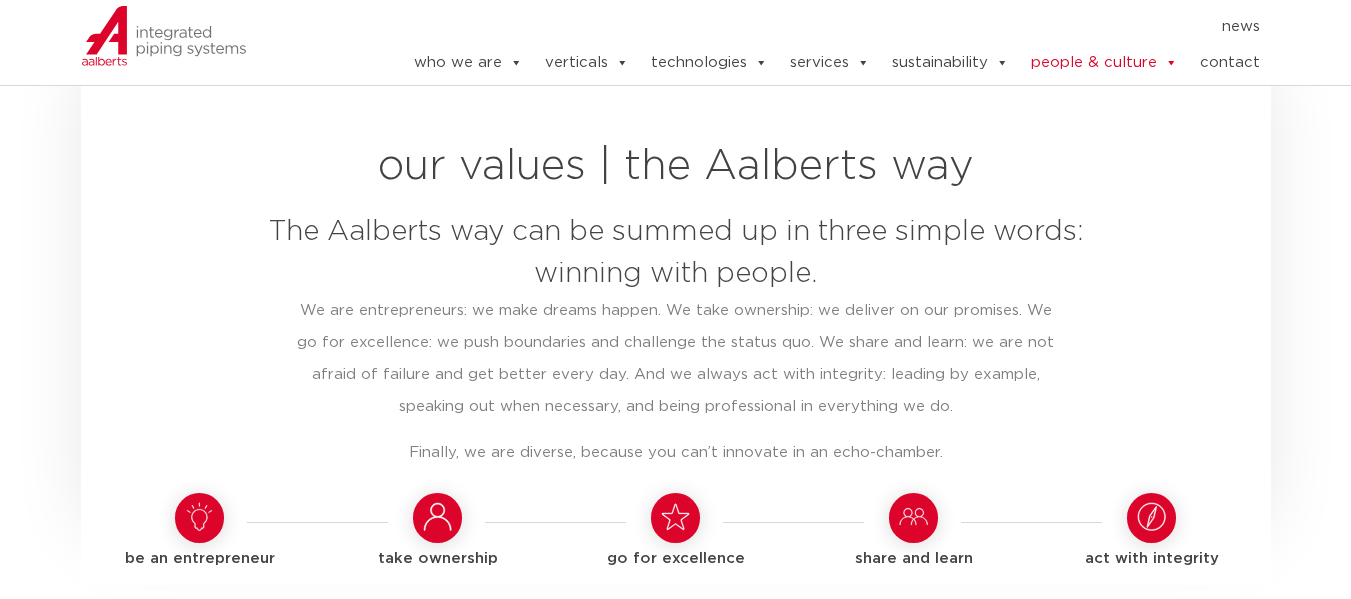 scroll, scrollTop: 1256, scrollLeft: 0, axis: vertical 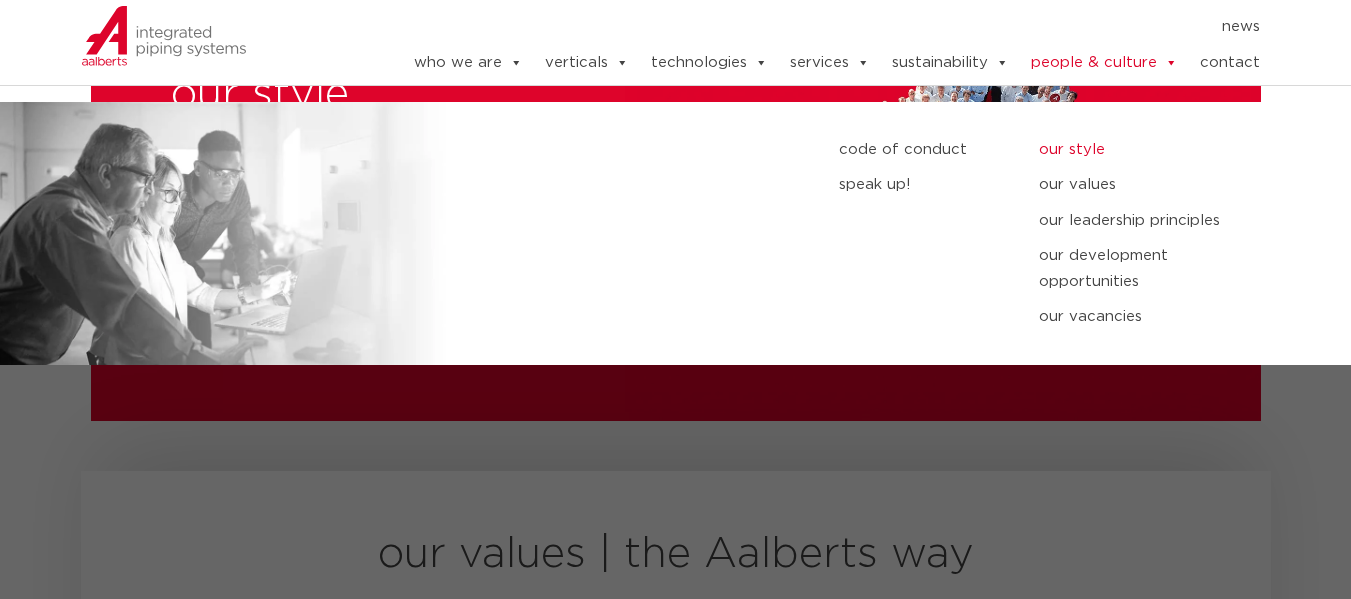 click on "our style" at bounding box center [1156, 150] 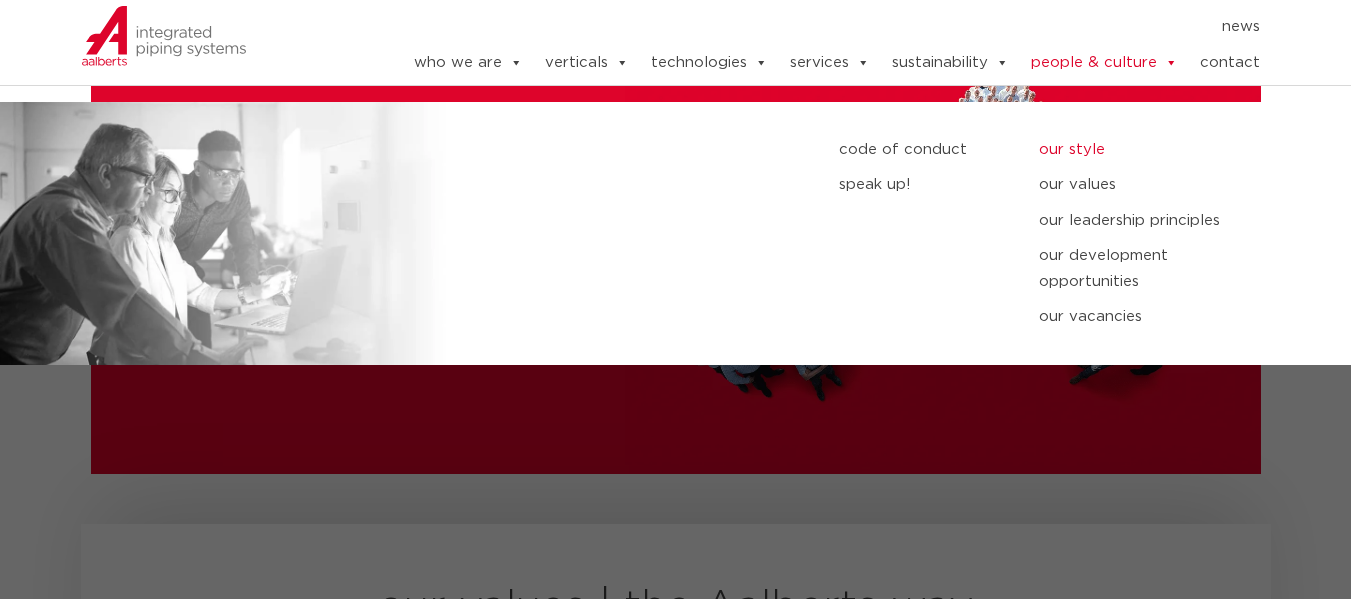 click on "our style" at bounding box center [1156, 150] 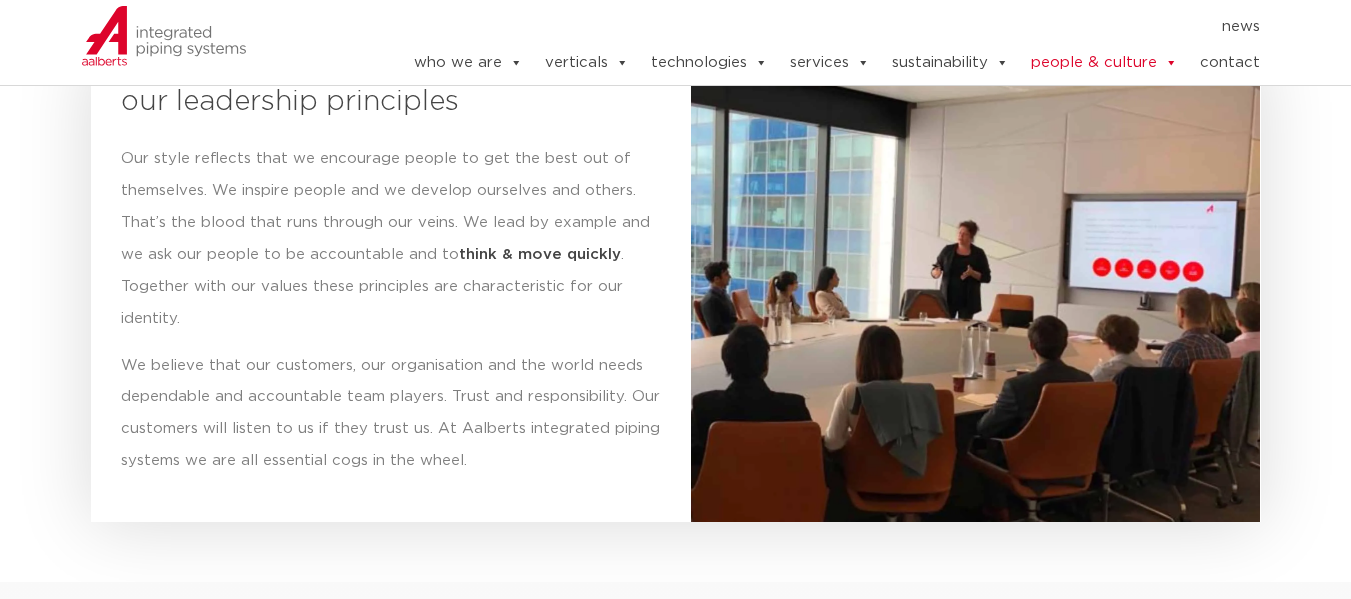 scroll, scrollTop: 1662, scrollLeft: 0, axis: vertical 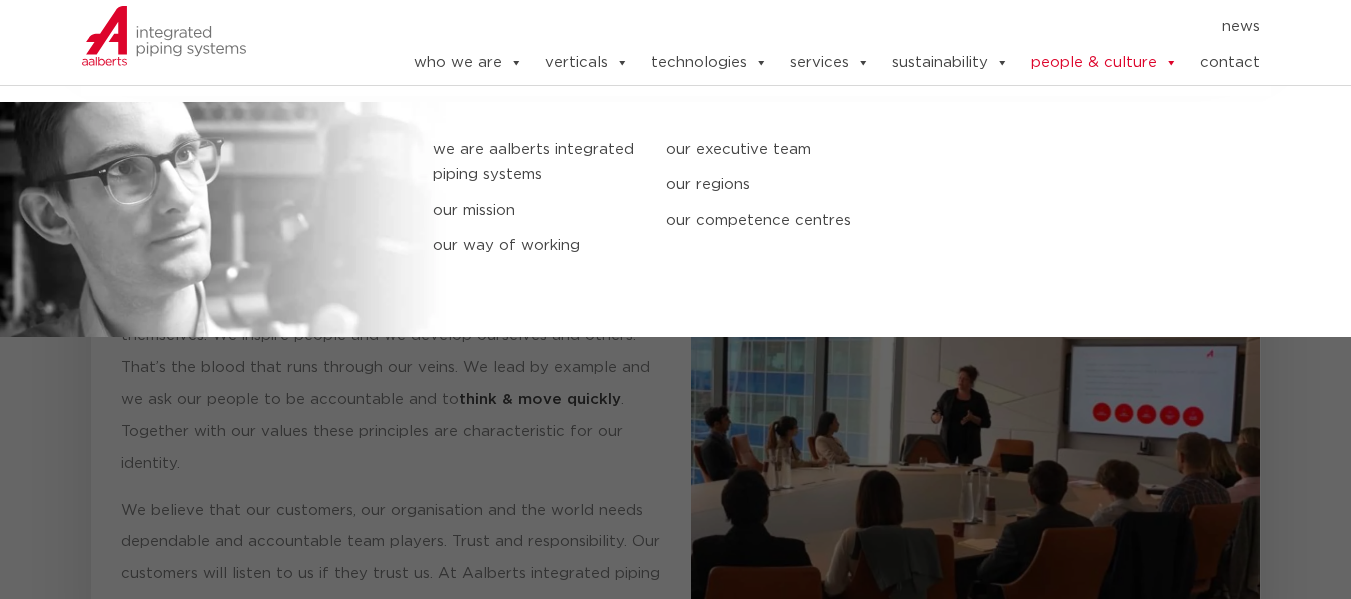 click on "our mission" at bounding box center (534, 211) 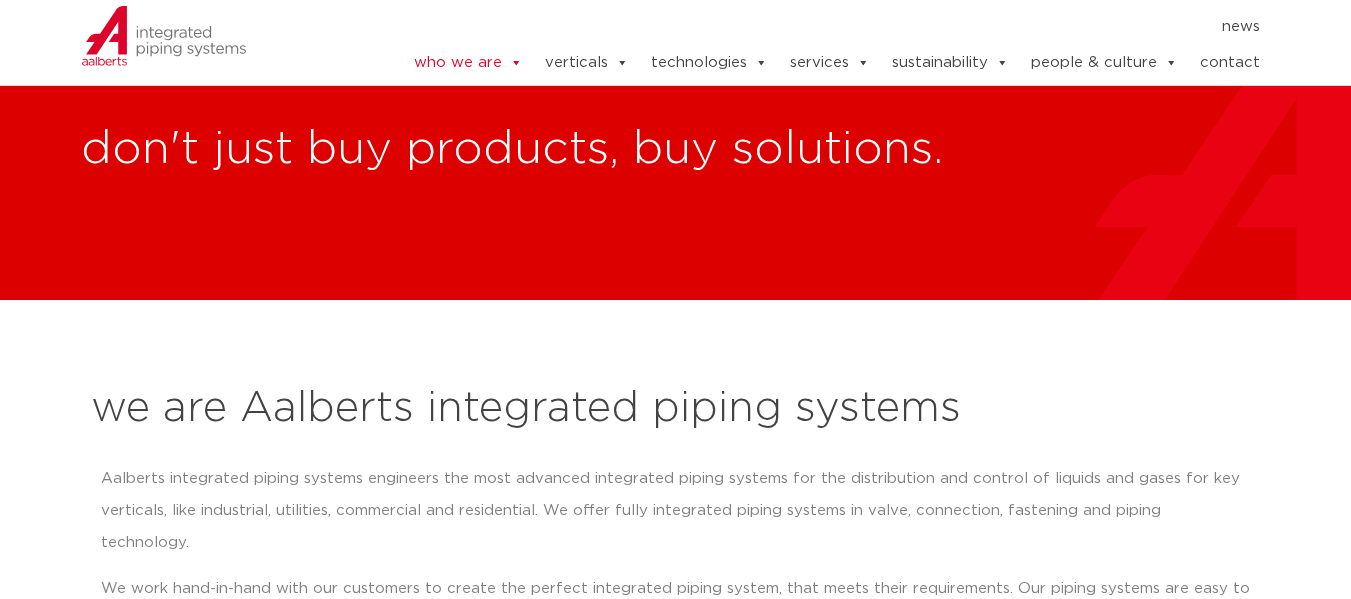 scroll, scrollTop: 929, scrollLeft: 0, axis: vertical 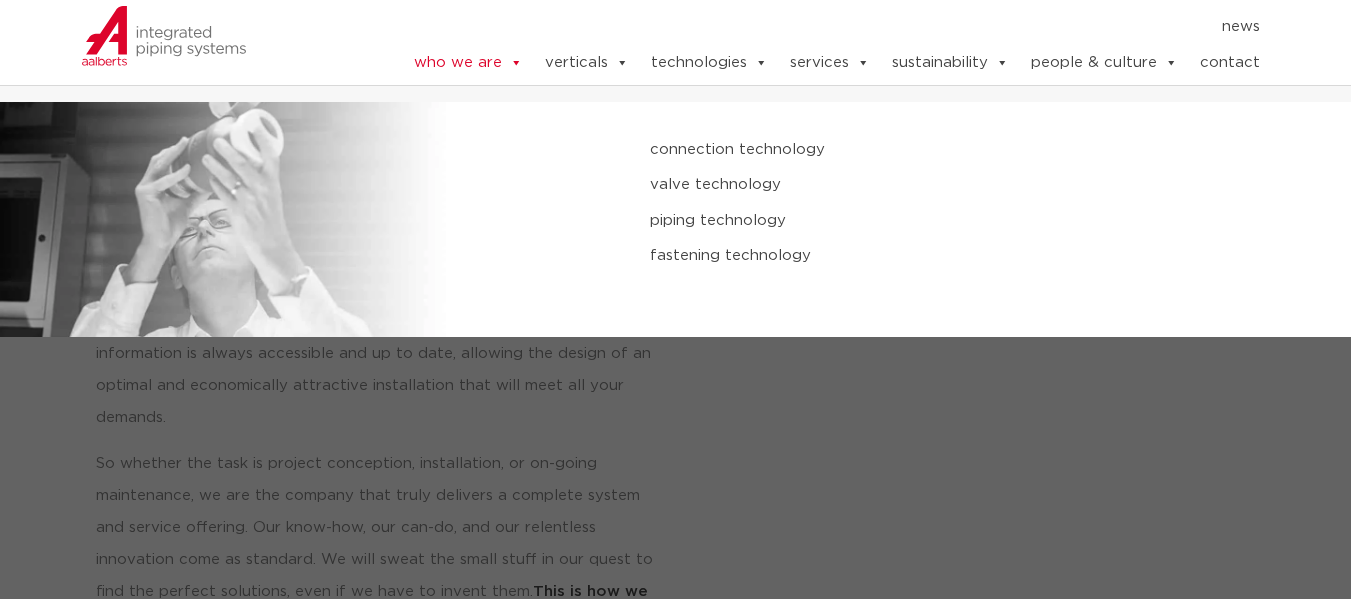 click on "technologies" at bounding box center [709, 63] 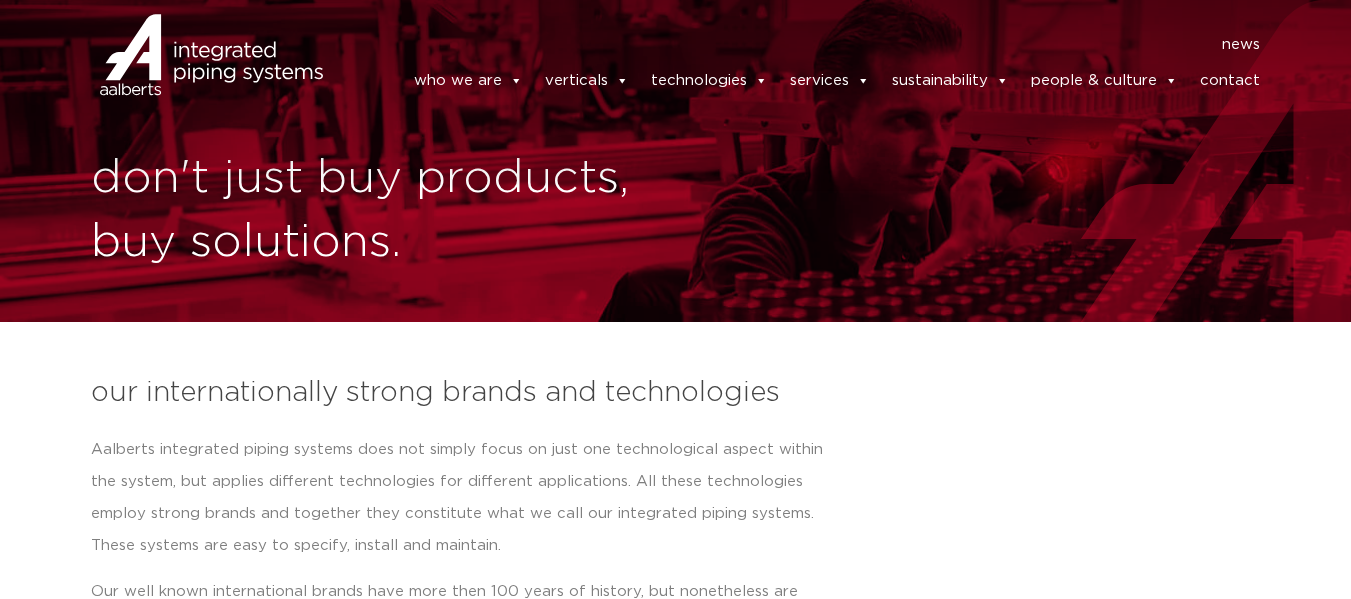 scroll, scrollTop: 0, scrollLeft: 0, axis: both 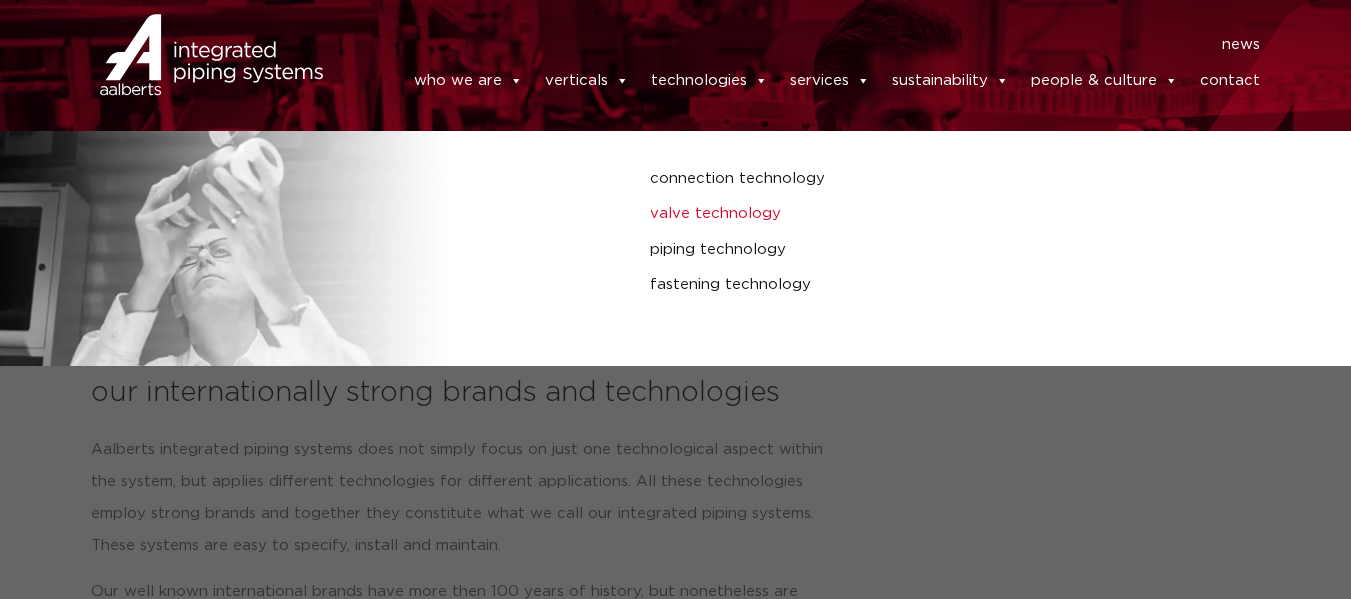 click on "valve technology" at bounding box center (903, 214) 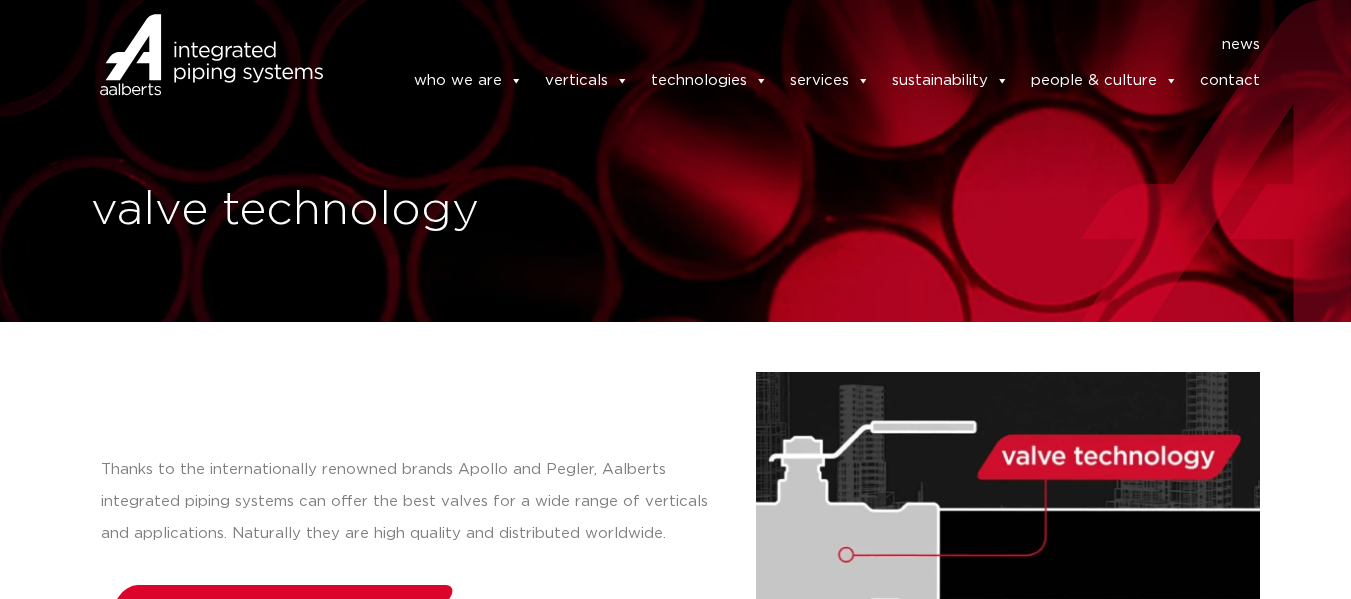 scroll, scrollTop: 0, scrollLeft: 0, axis: both 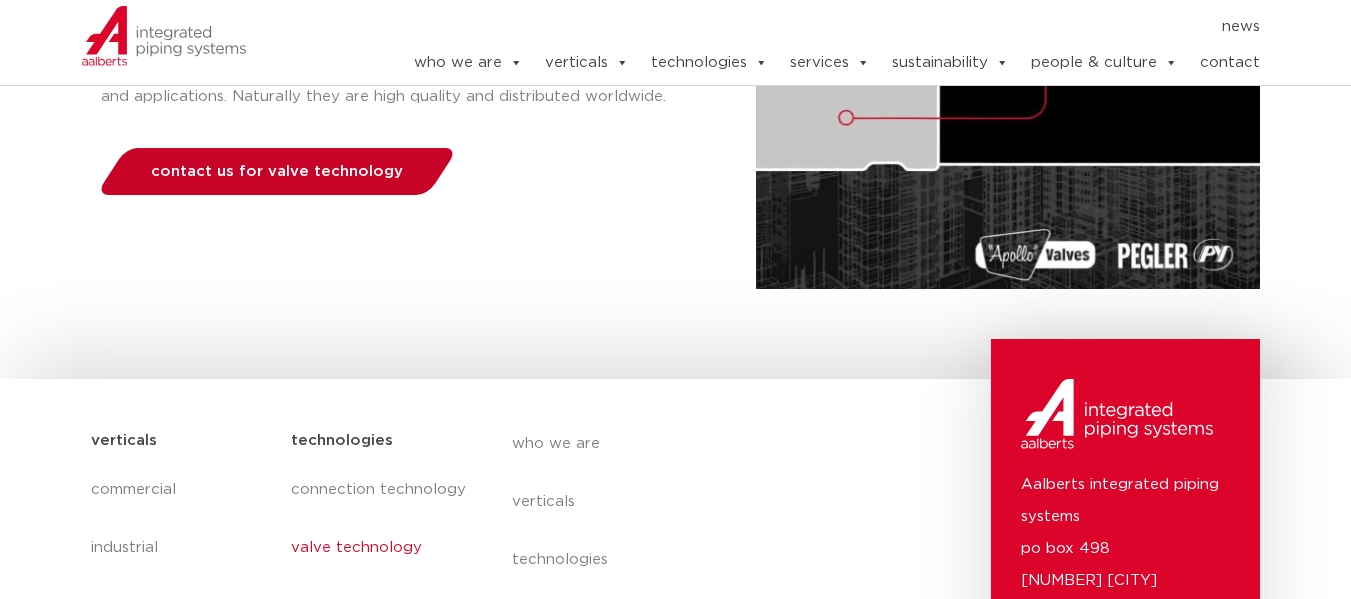 click on "contact us for valve technology" at bounding box center [276, 171] 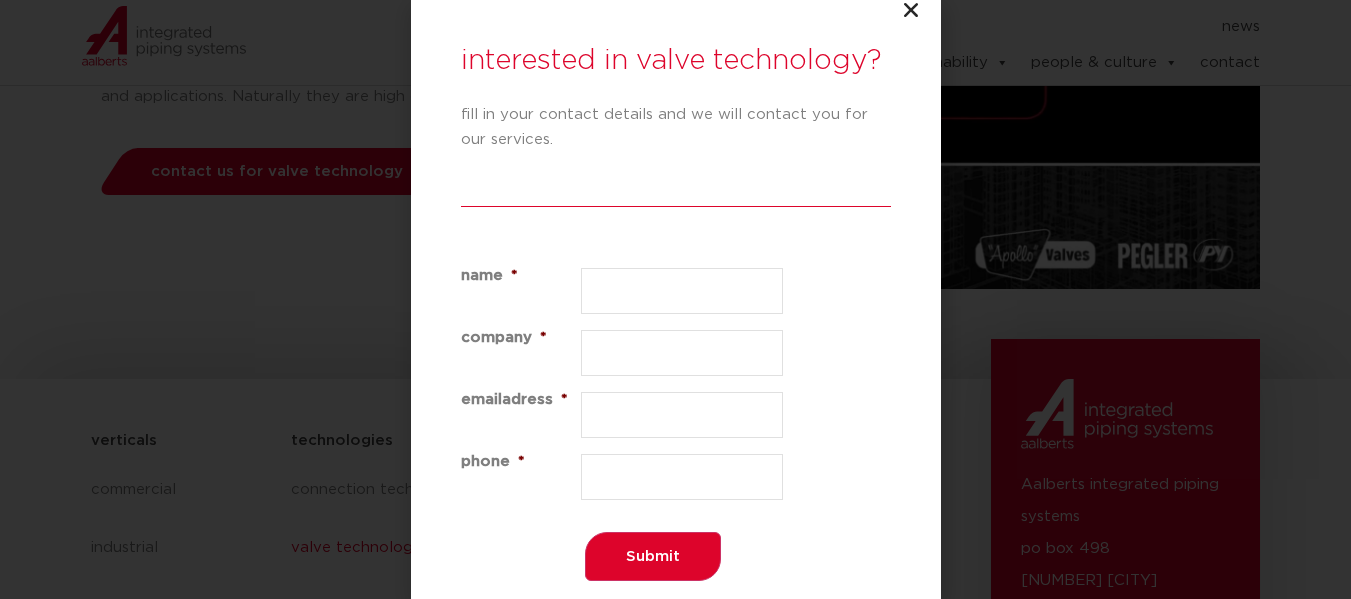 click at bounding box center [911, 10] 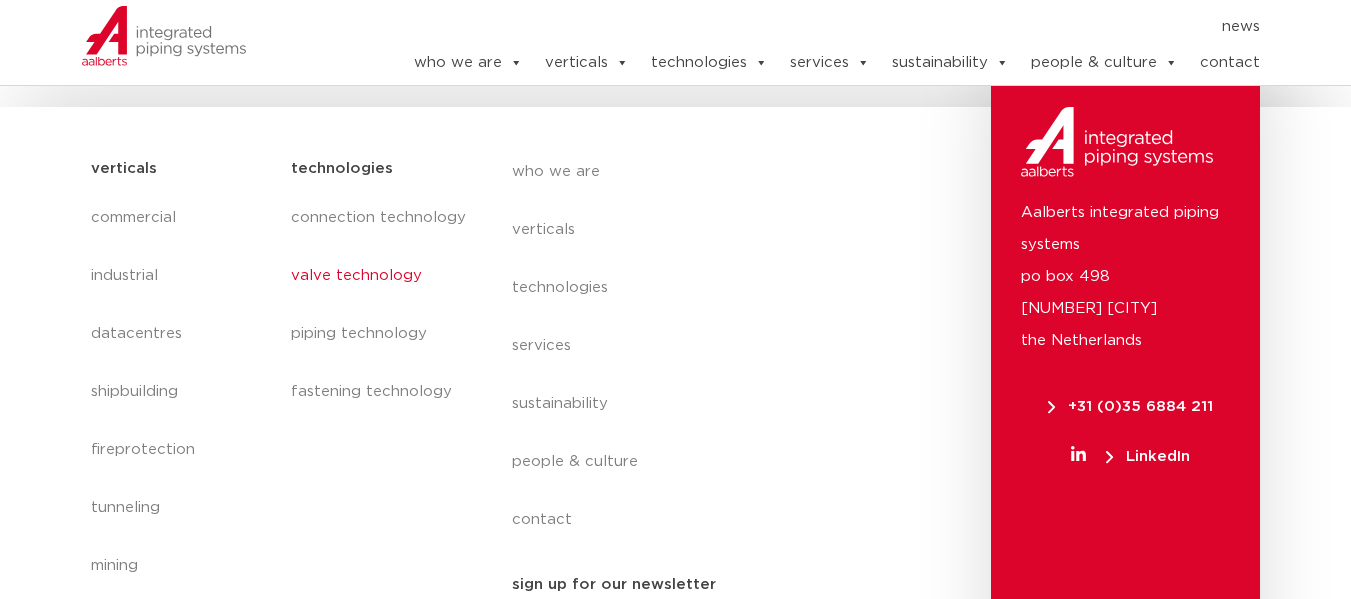 scroll, scrollTop: 731, scrollLeft: 0, axis: vertical 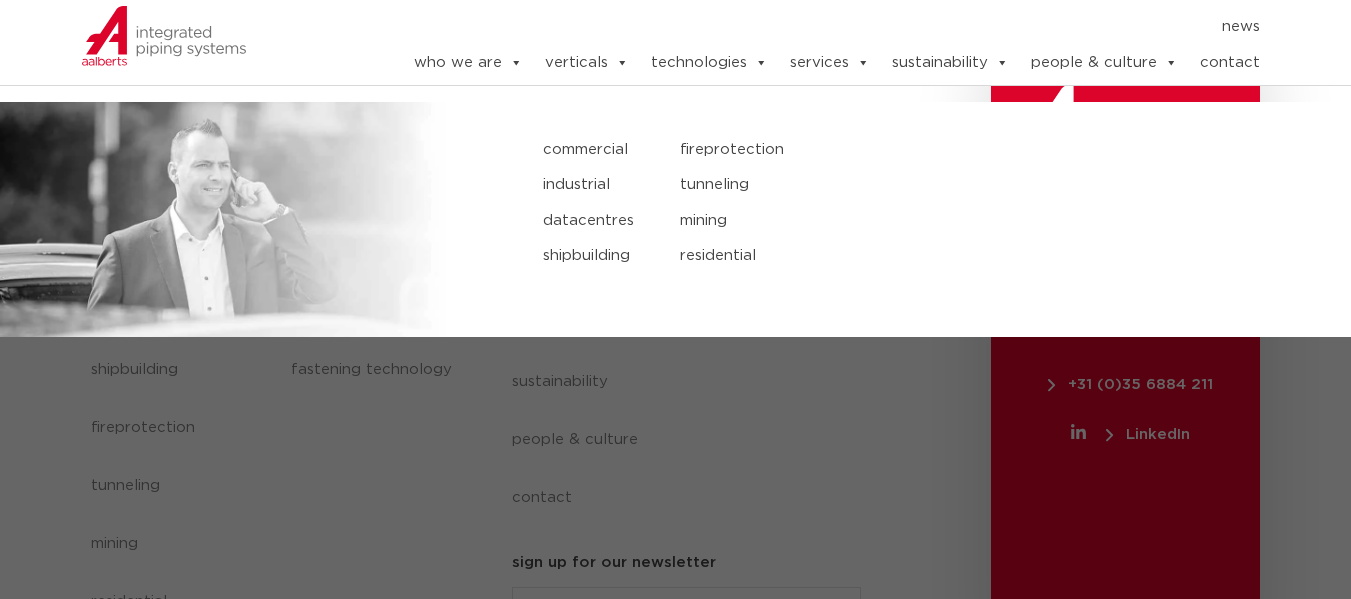 click on "commercial" at bounding box center [596, 150] 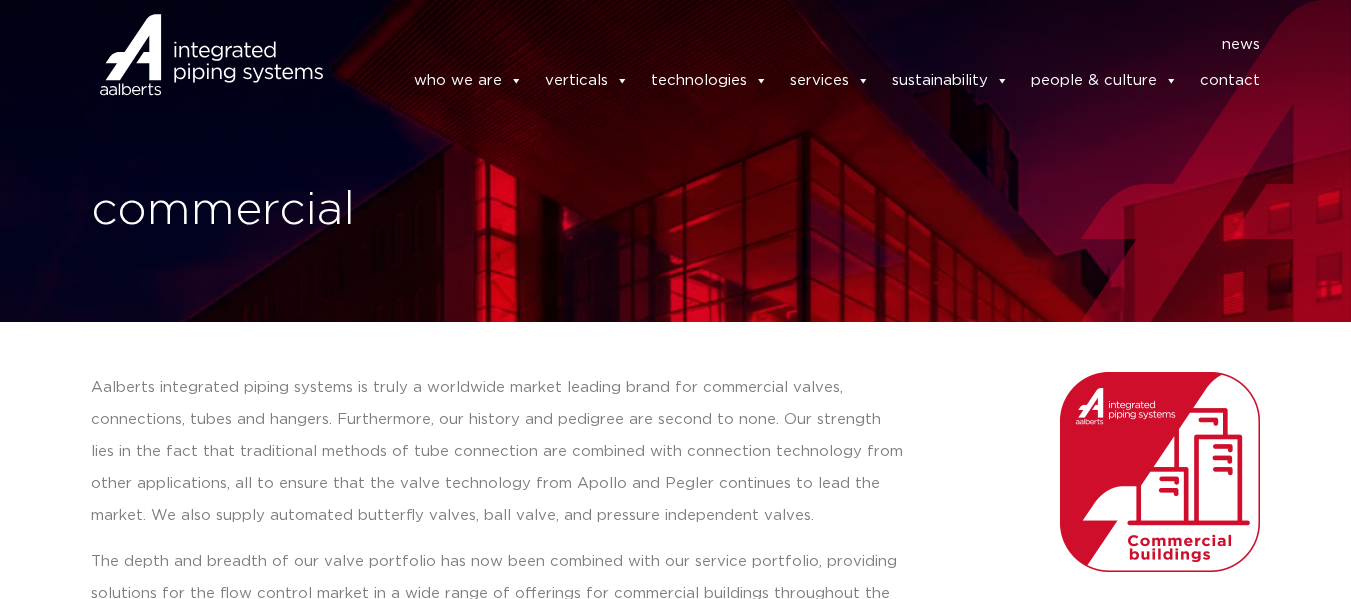 scroll, scrollTop: 0, scrollLeft: 0, axis: both 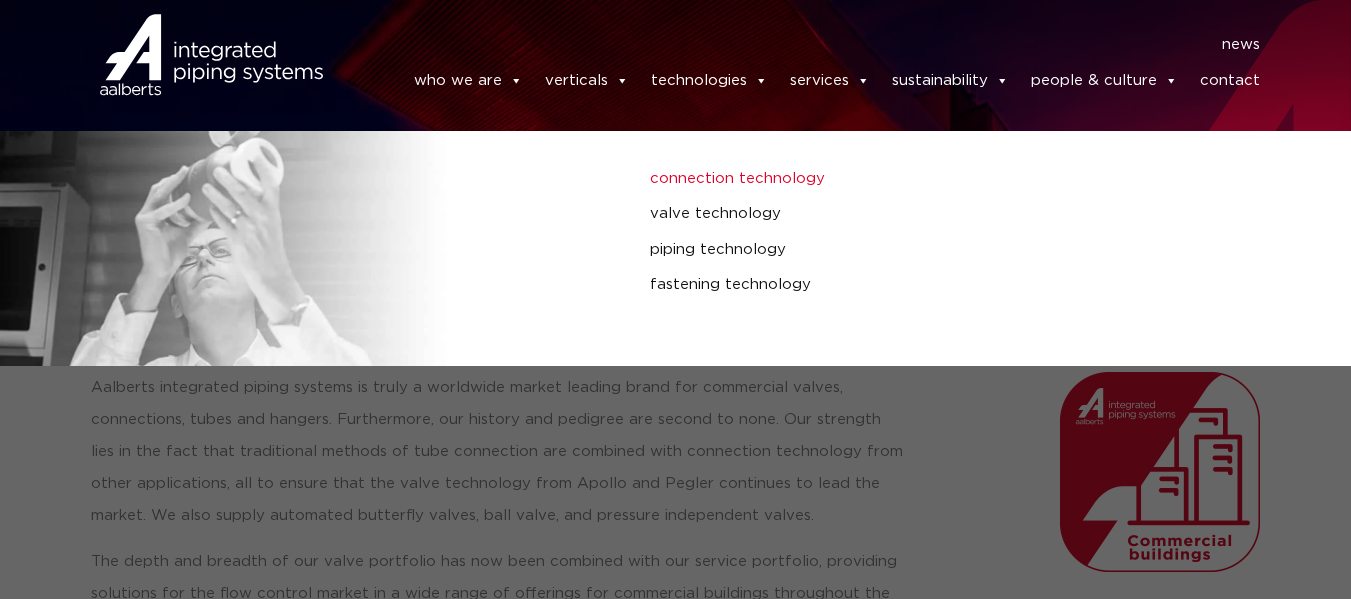 click on "connection technology" at bounding box center (903, 179) 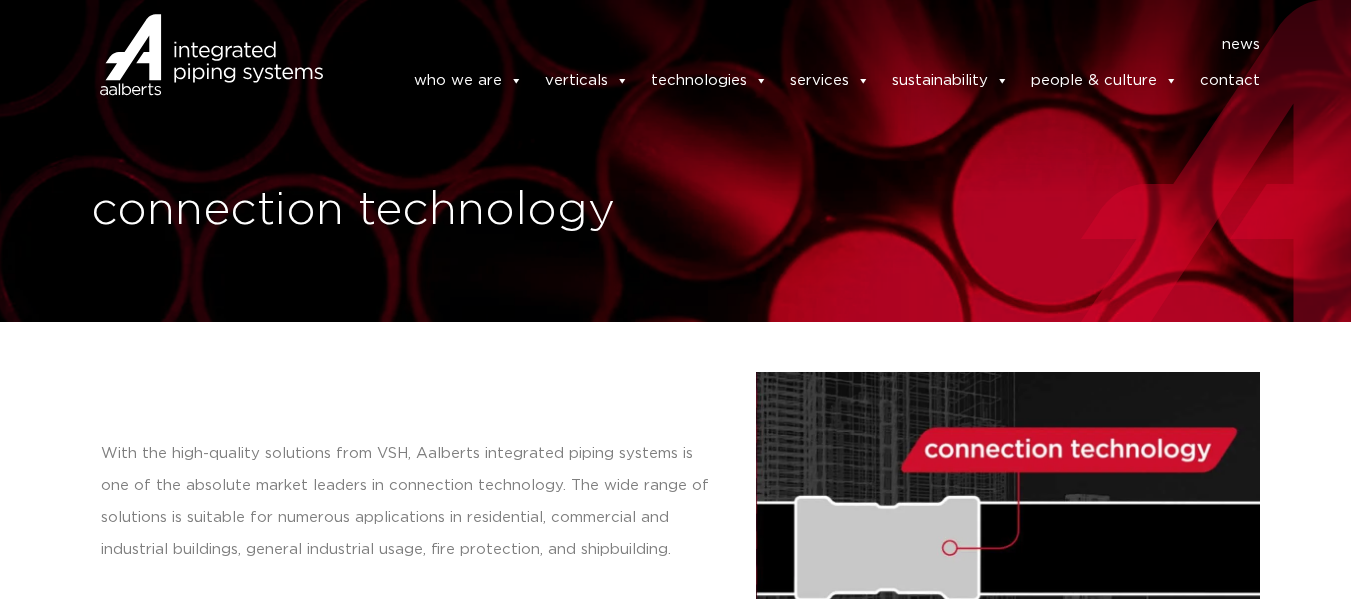 scroll, scrollTop: 0, scrollLeft: 0, axis: both 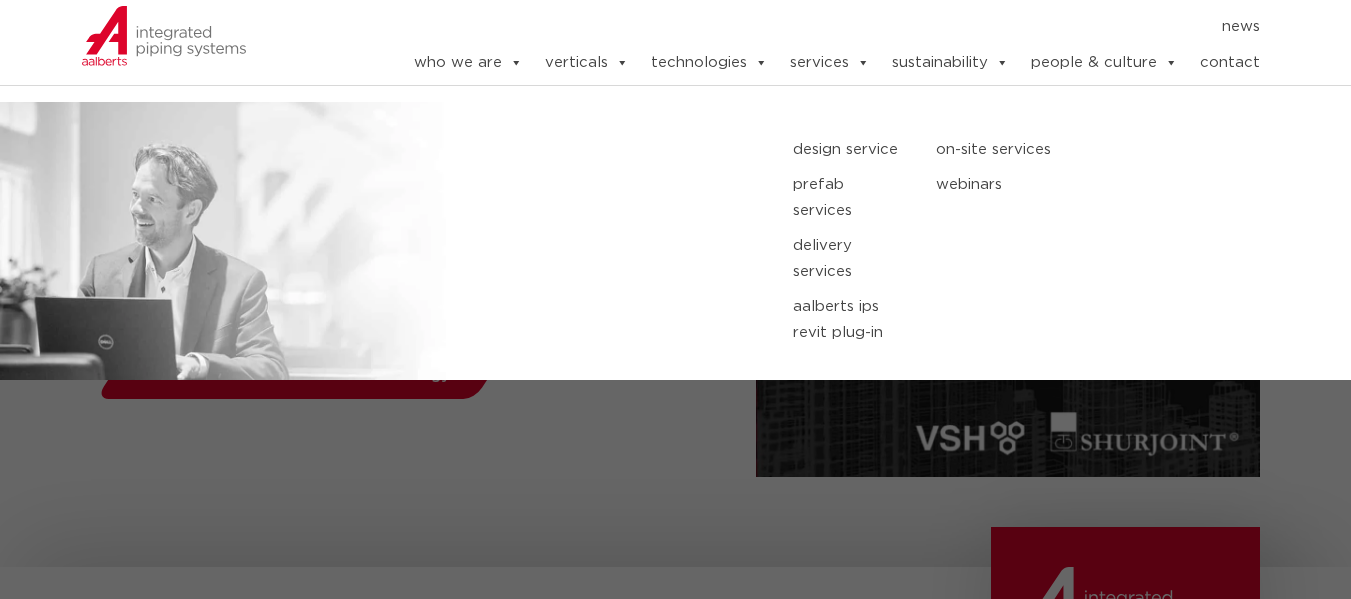 click on "design service" at bounding box center (849, 150) 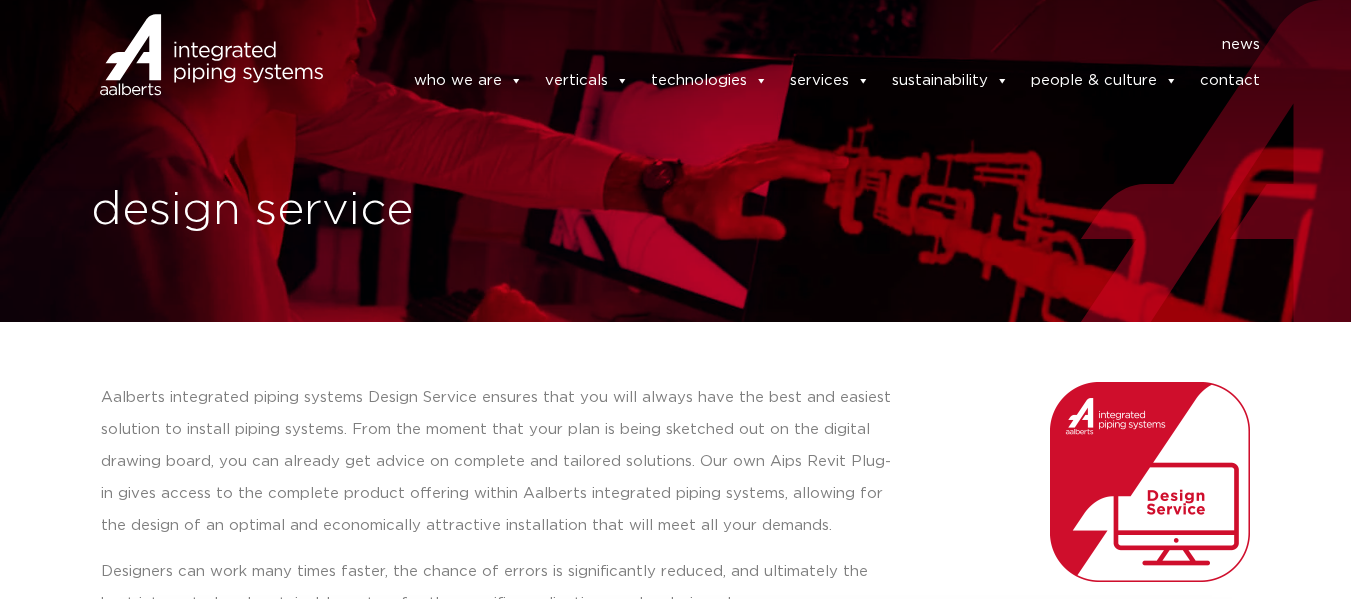 scroll, scrollTop: 0, scrollLeft: 0, axis: both 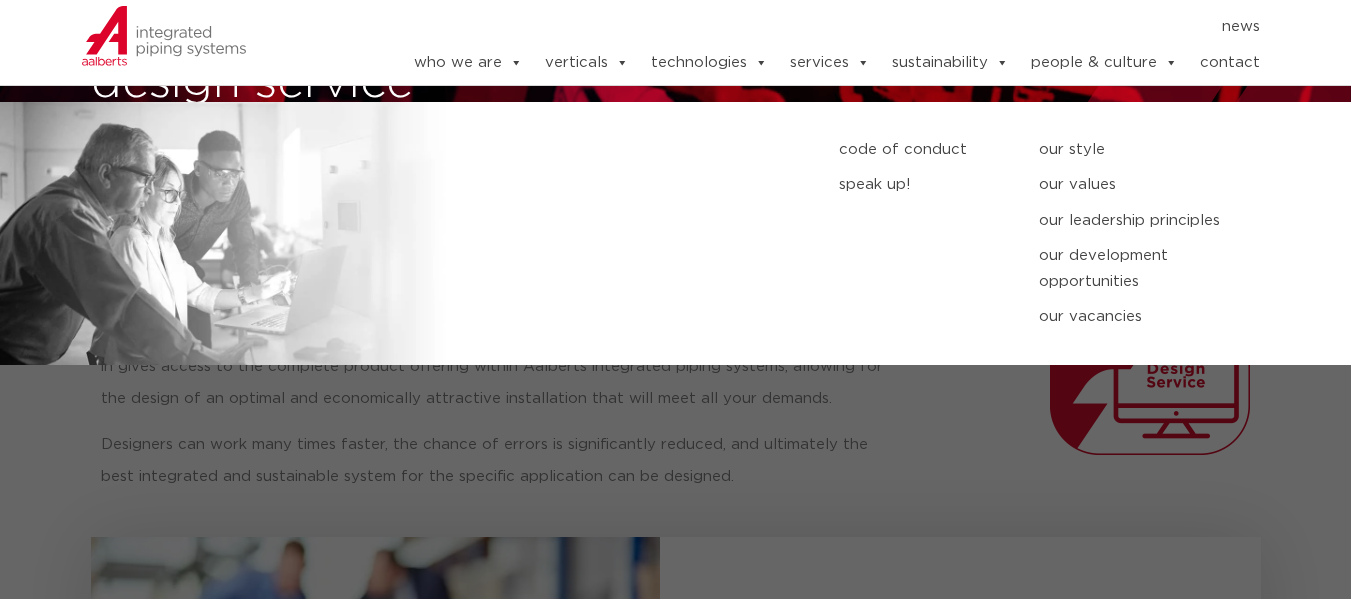 click on "our vacancies" at bounding box center [1156, 317] 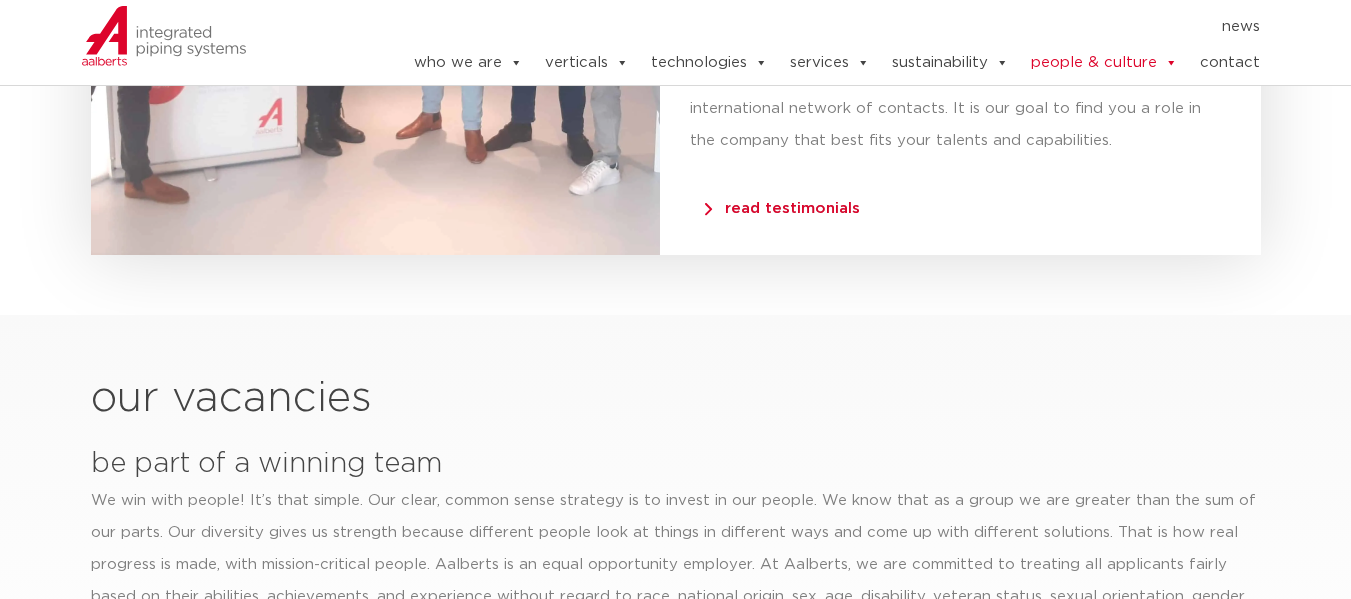 scroll, scrollTop: 4306, scrollLeft: 0, axis: vertical 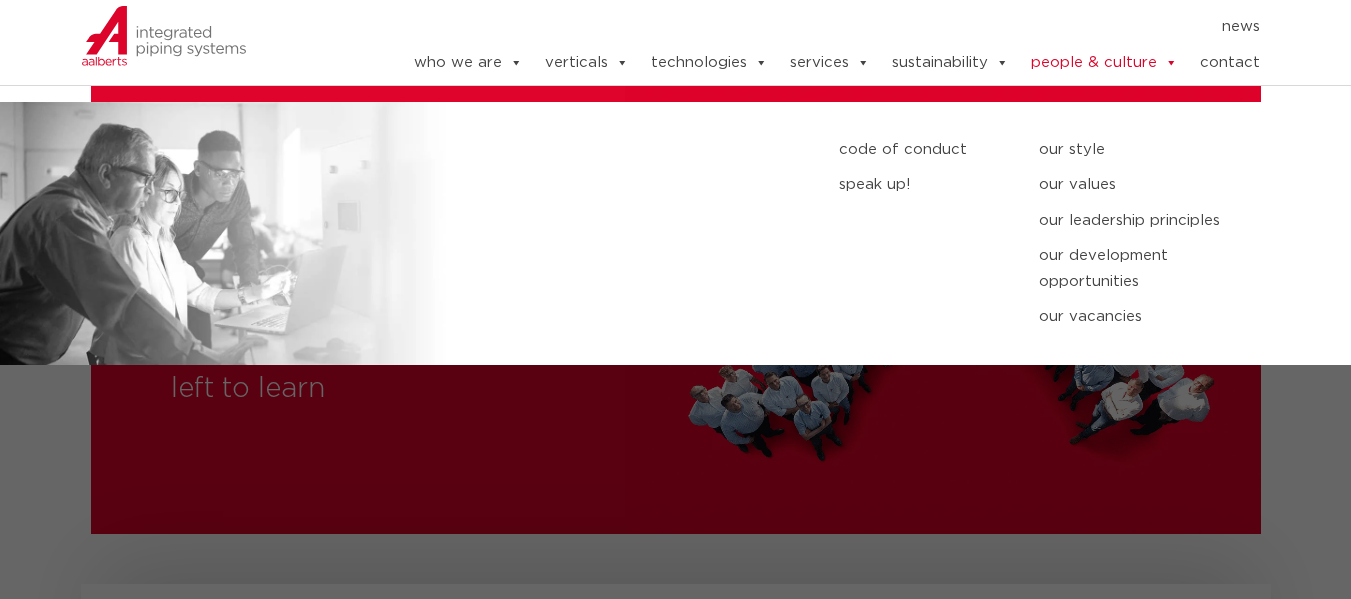 click on "people & culture" at bounding box center (1104, 63) 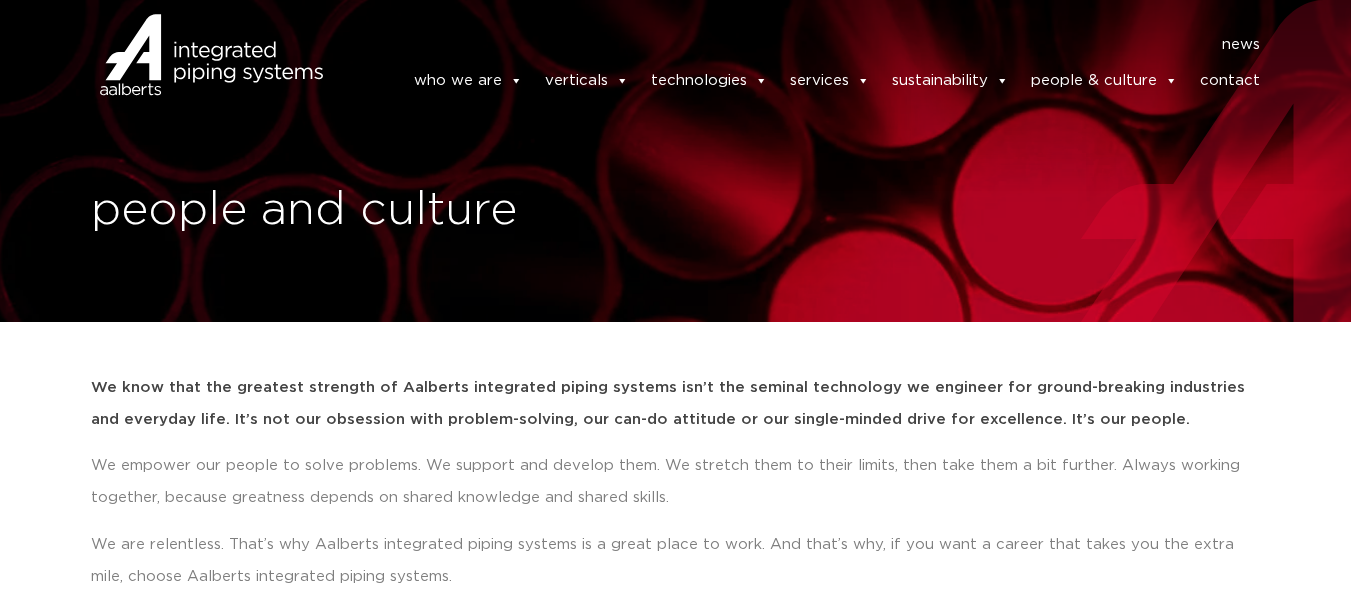 scroll, scrollTop: 0, scrollLeft: 0, axis: both 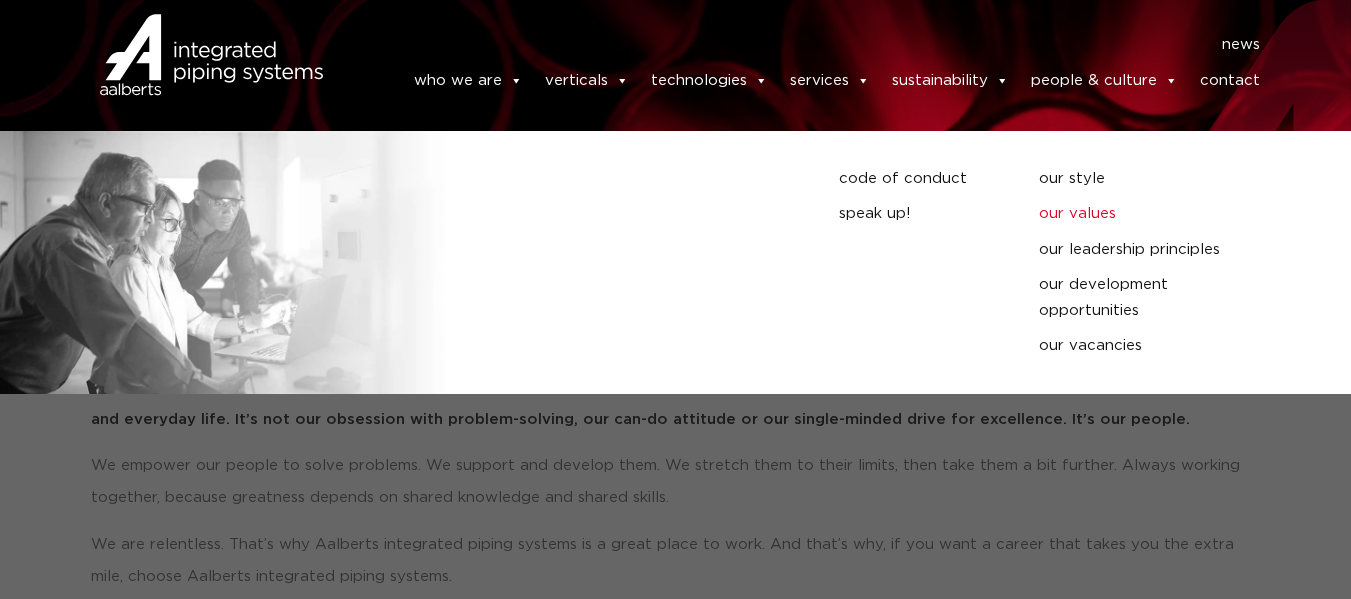 click on "our values" at bounding box center (1156, 214) 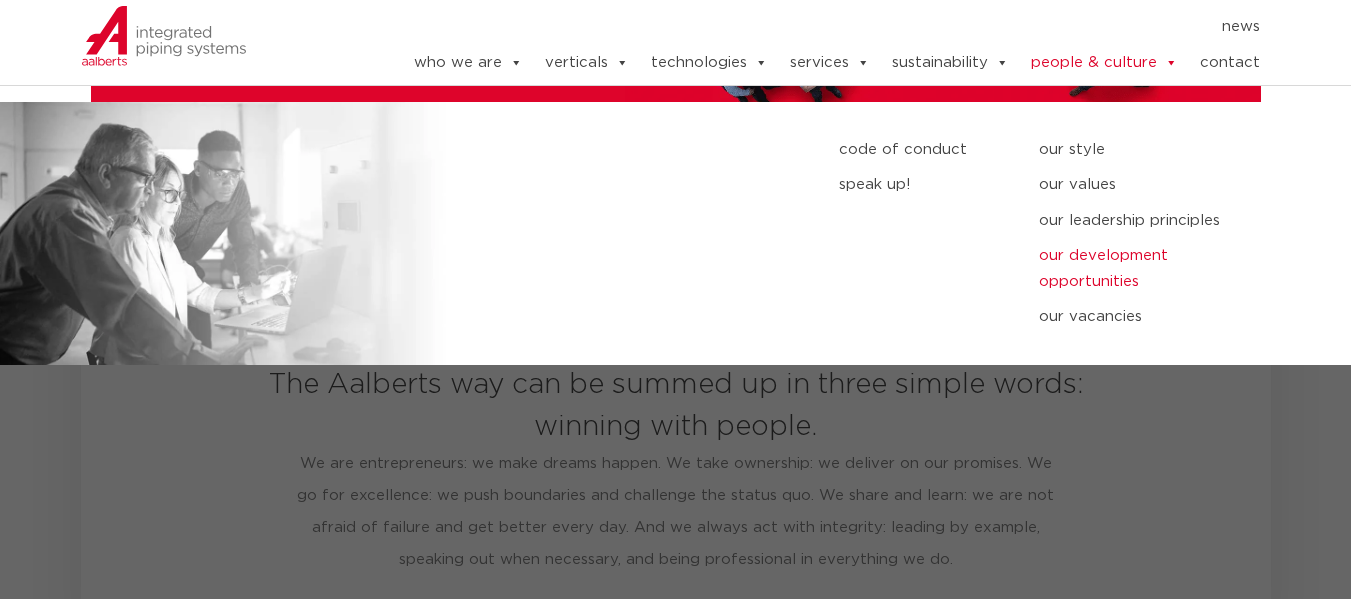 scroll, scrollTop: 1156, scrollLeft: 0, axis: vertical 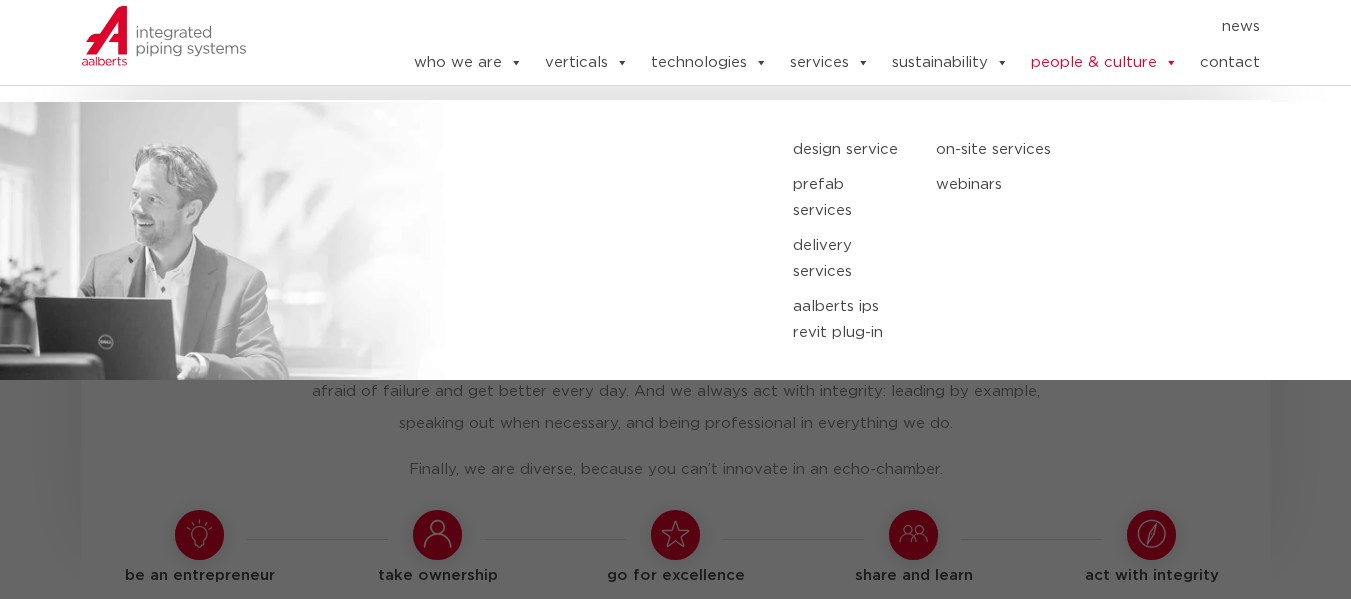 click on "on-site services" at bounding box center (1021, 150) 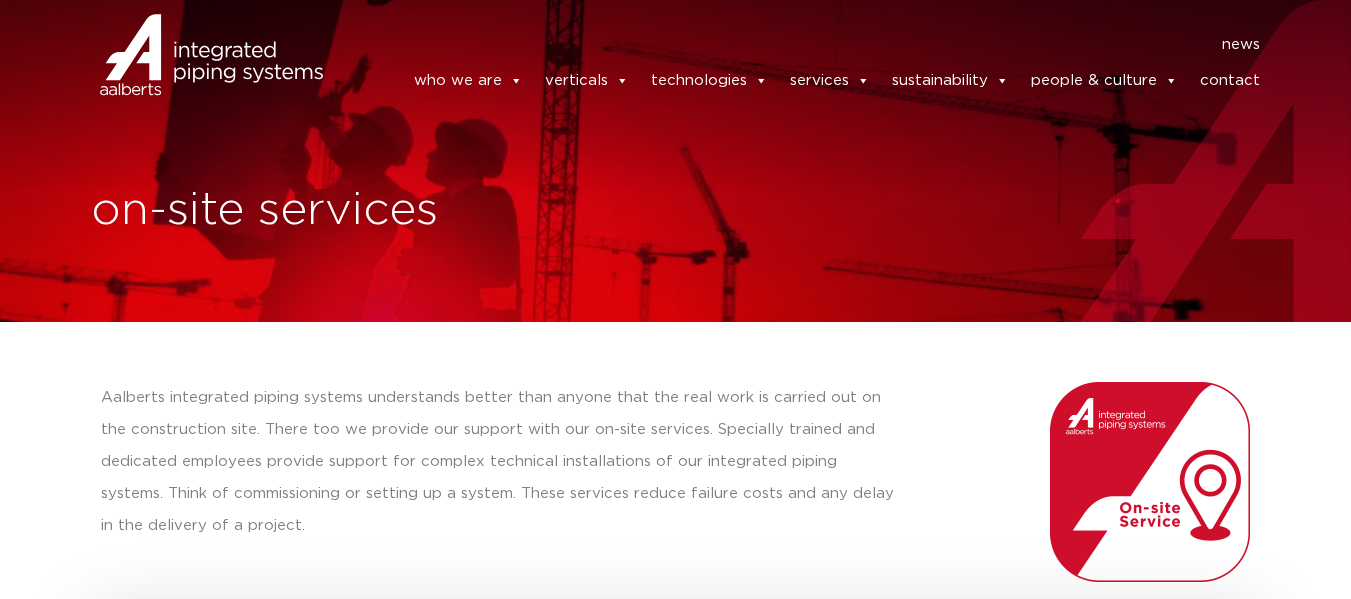 scroll, scrollTop: 0, scrollLeft: 0, axis: both 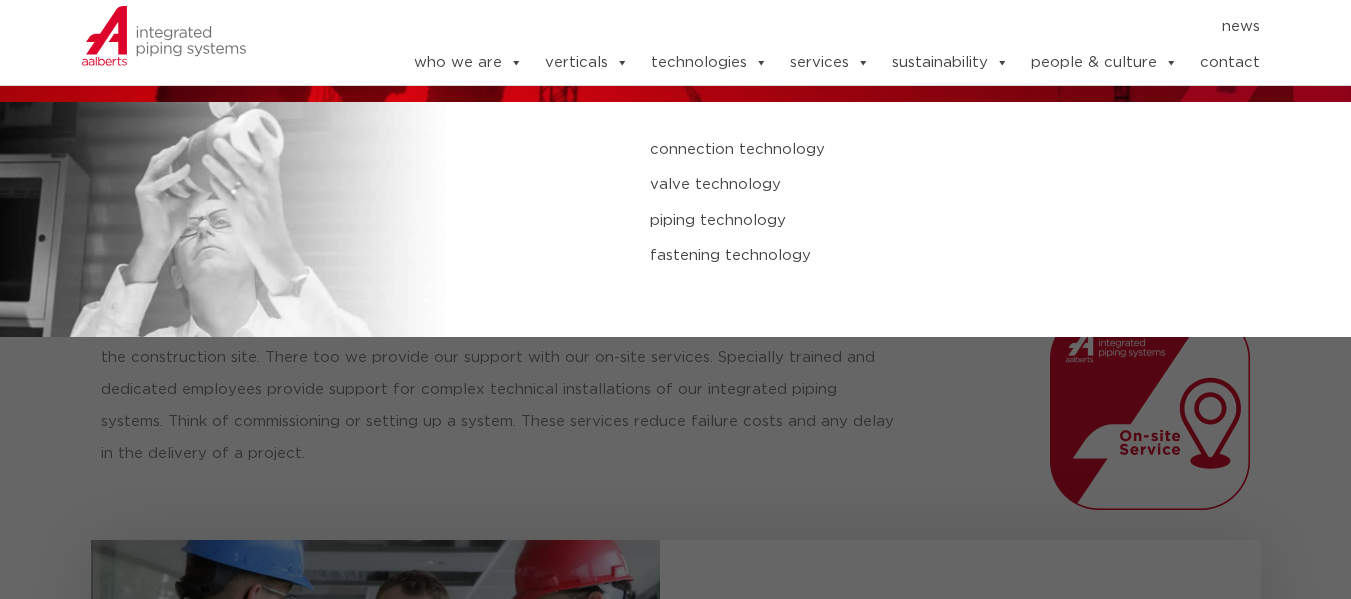 click on "connection technology" at bounding box center [903, 150] 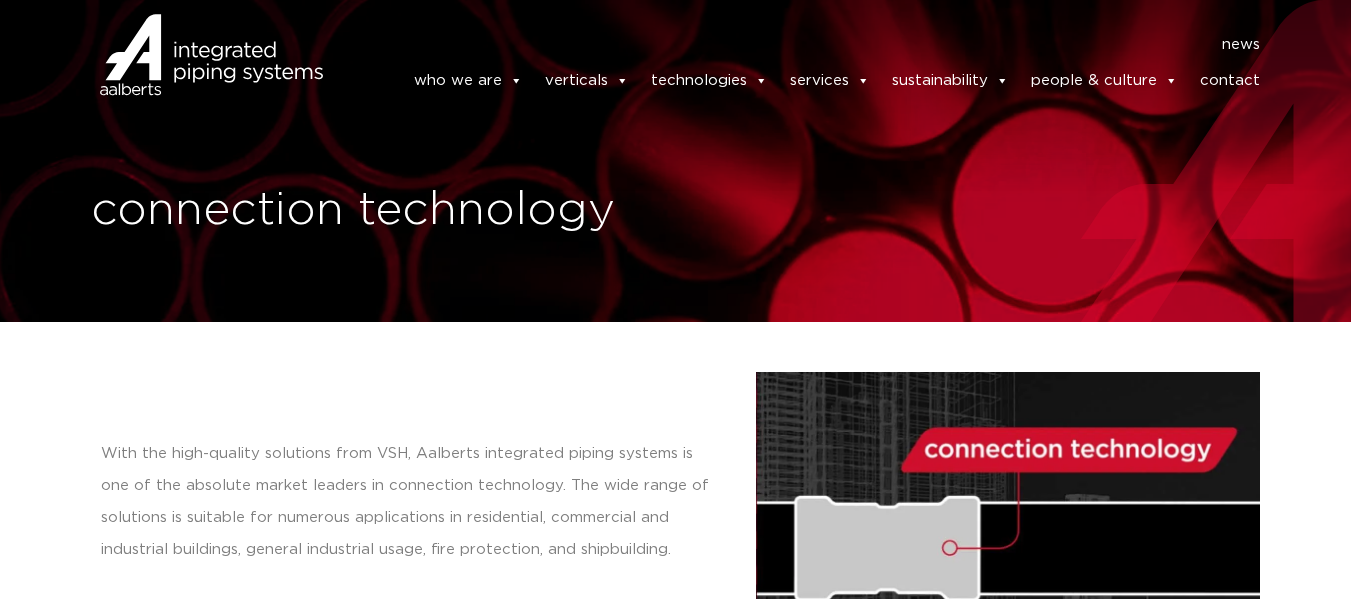 scroll, scrollTop: 0, scrollLeft: 0, axis: both 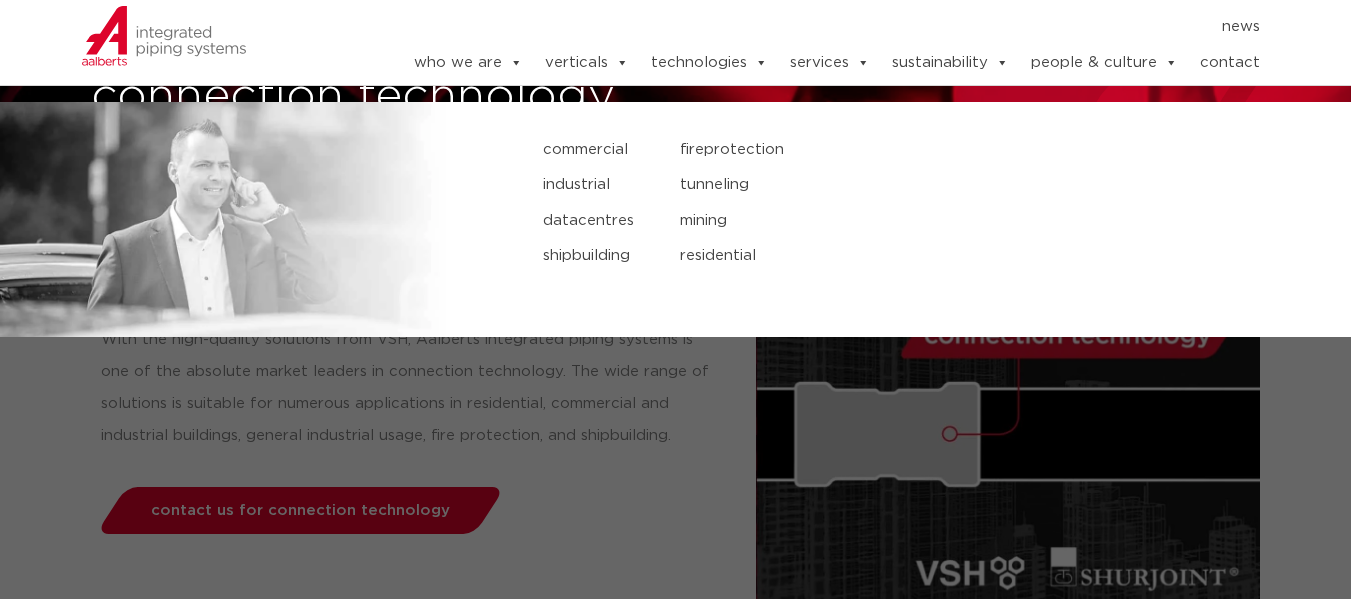 click on "industrial" at bounding box center [596, 185] 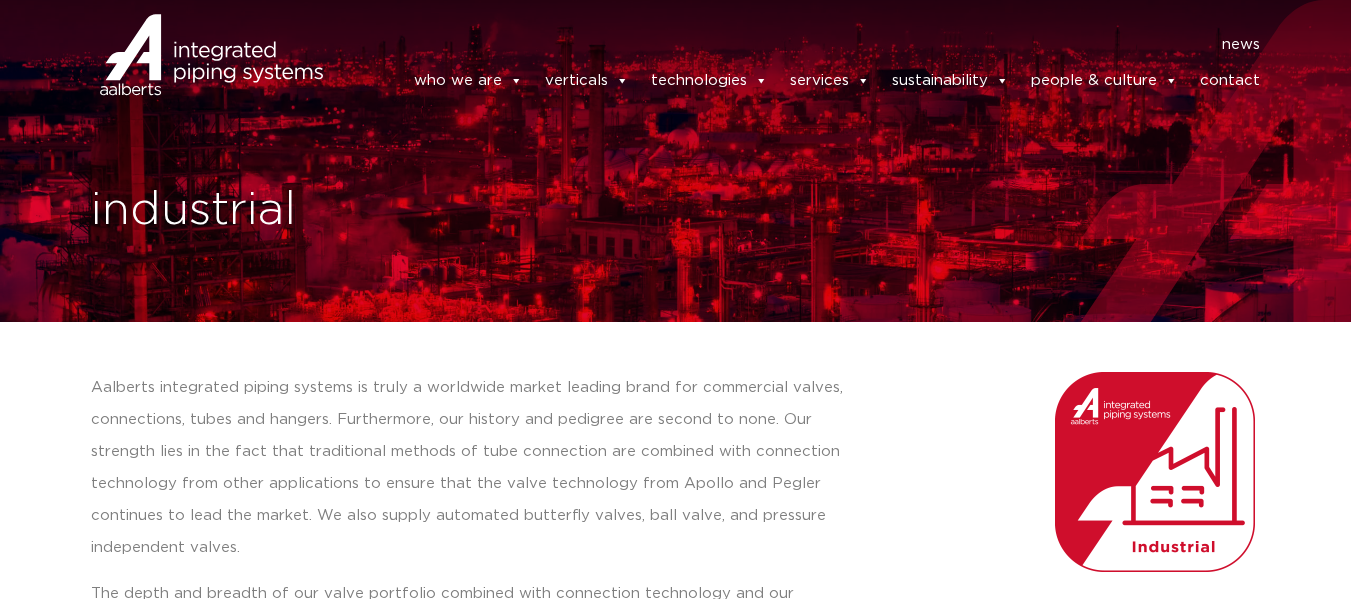 scroll, scrollTop: 0, scrollLeft: 0, axis: both 